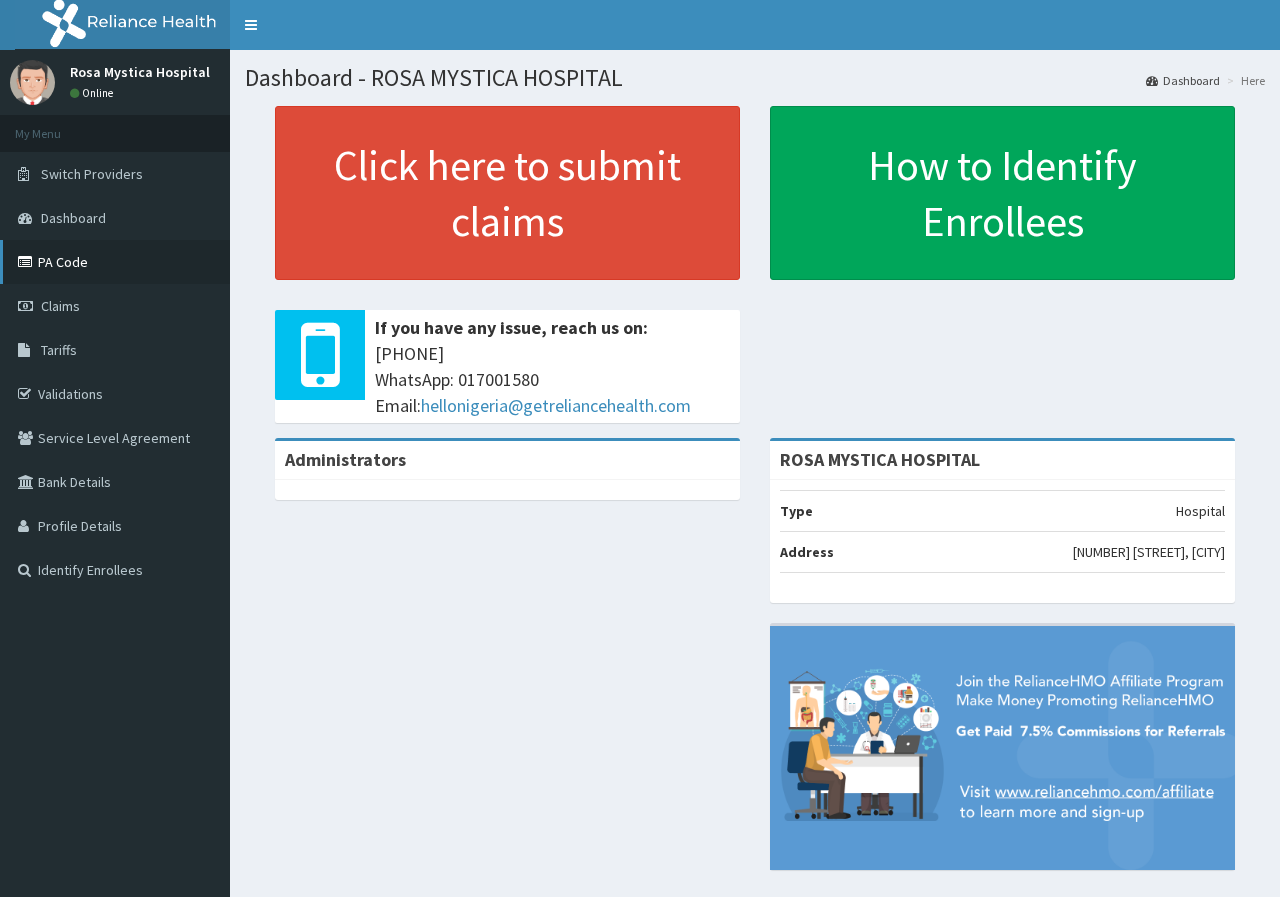 scroll, scrollTop: 0, scrollLeft: 0, axis: both 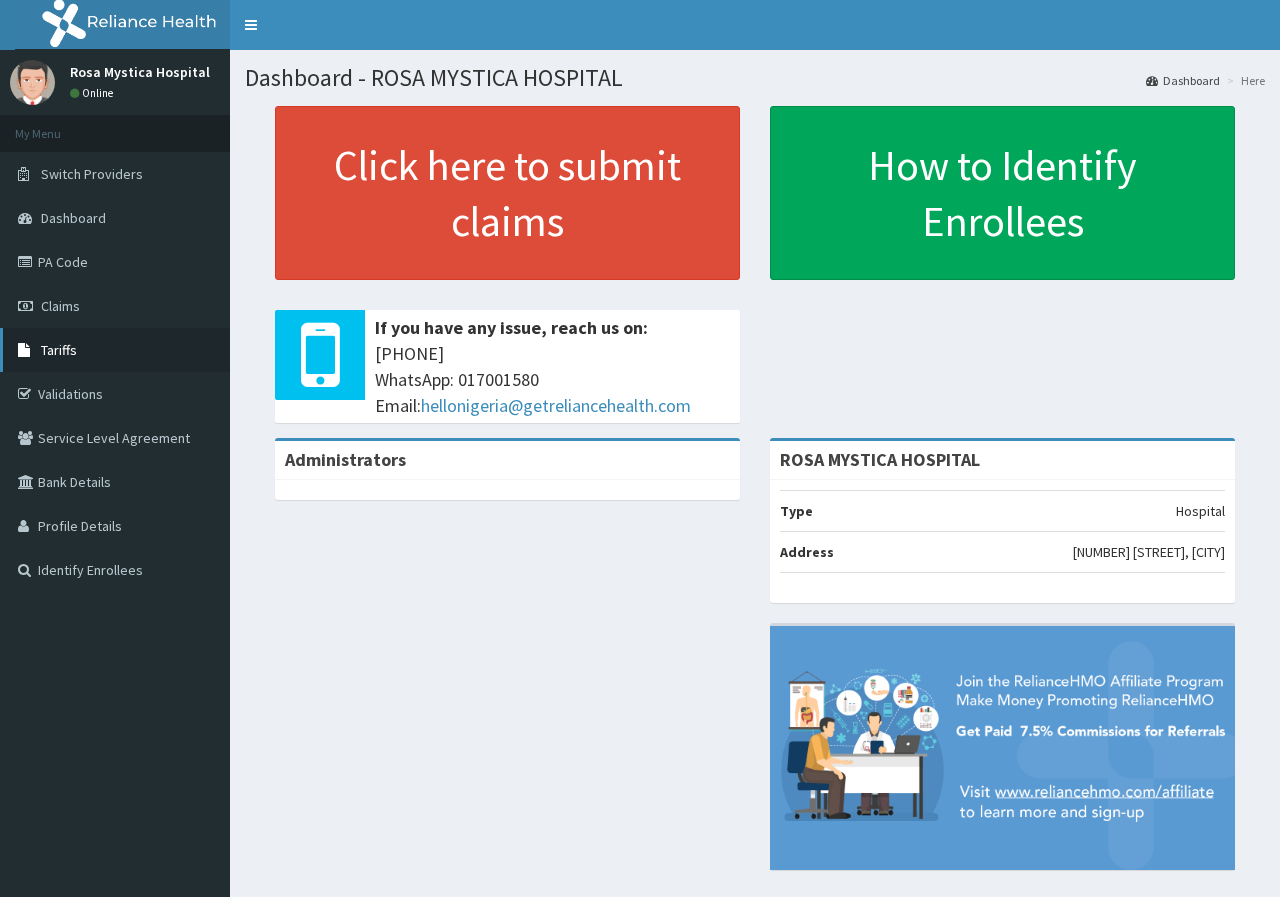 click on "Tariffs" at bounding box center (59, 350) 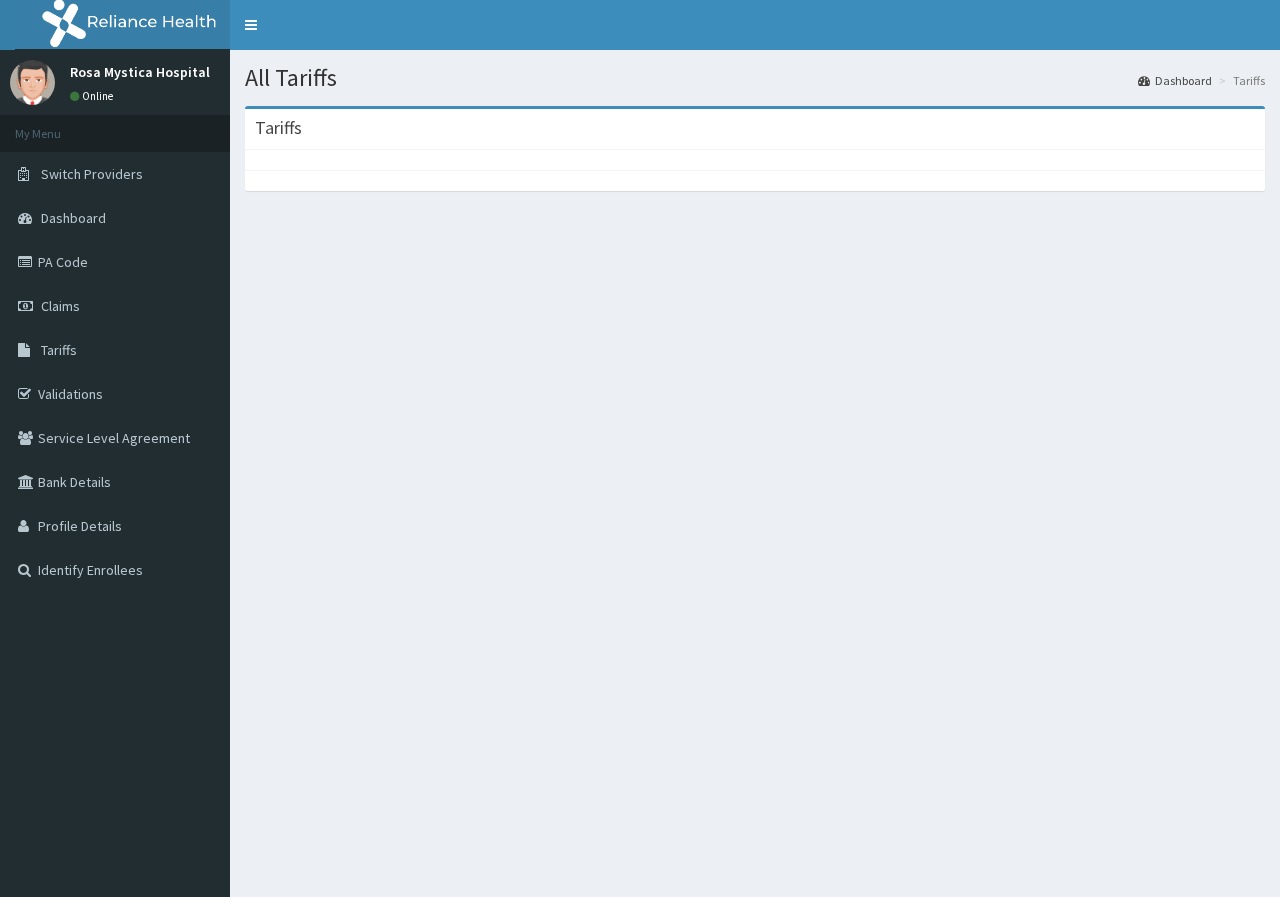 scroll, scrollTop: 0, scrollLeft: 0, axis: both 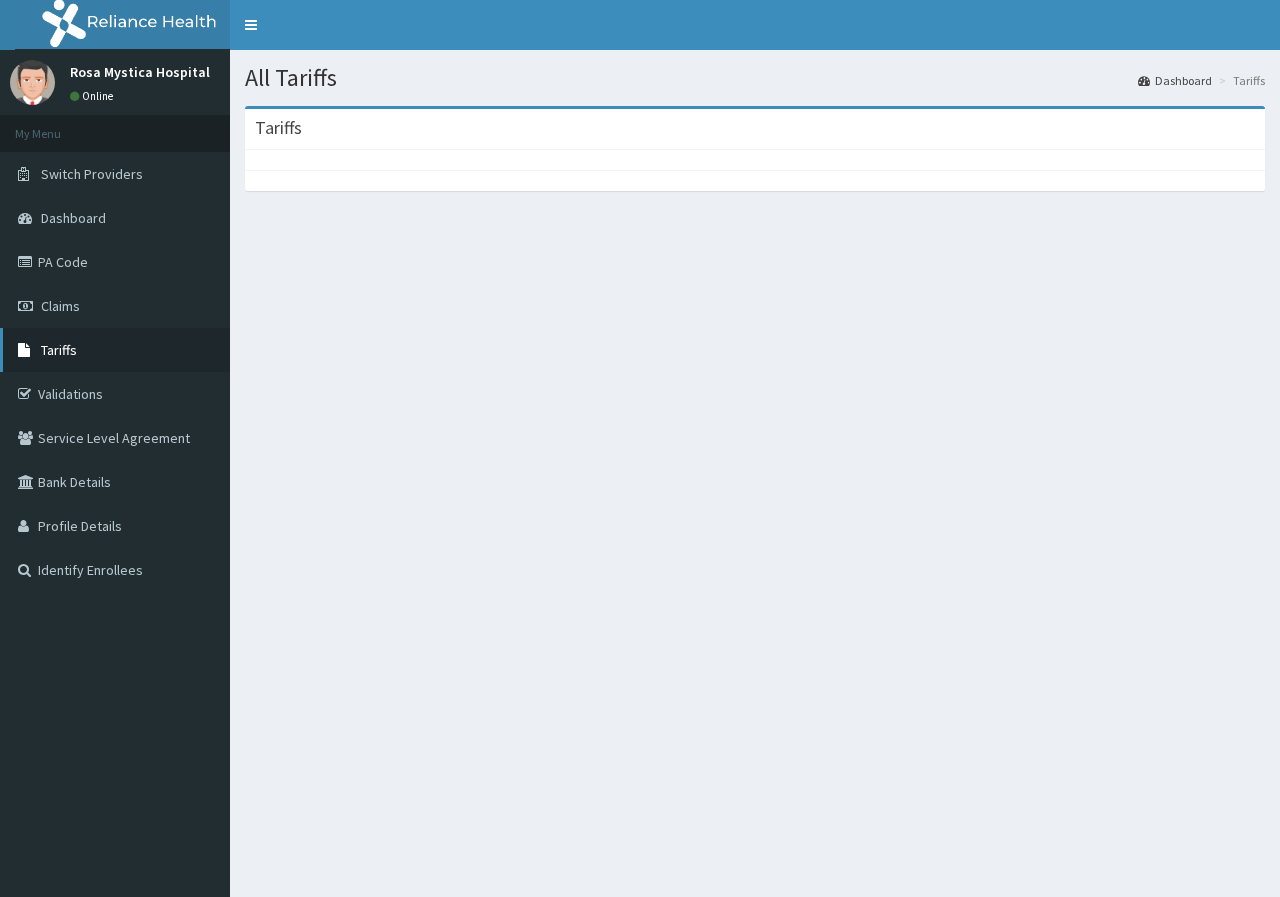 click on "Tariffs" at bounding box center [115, 350] 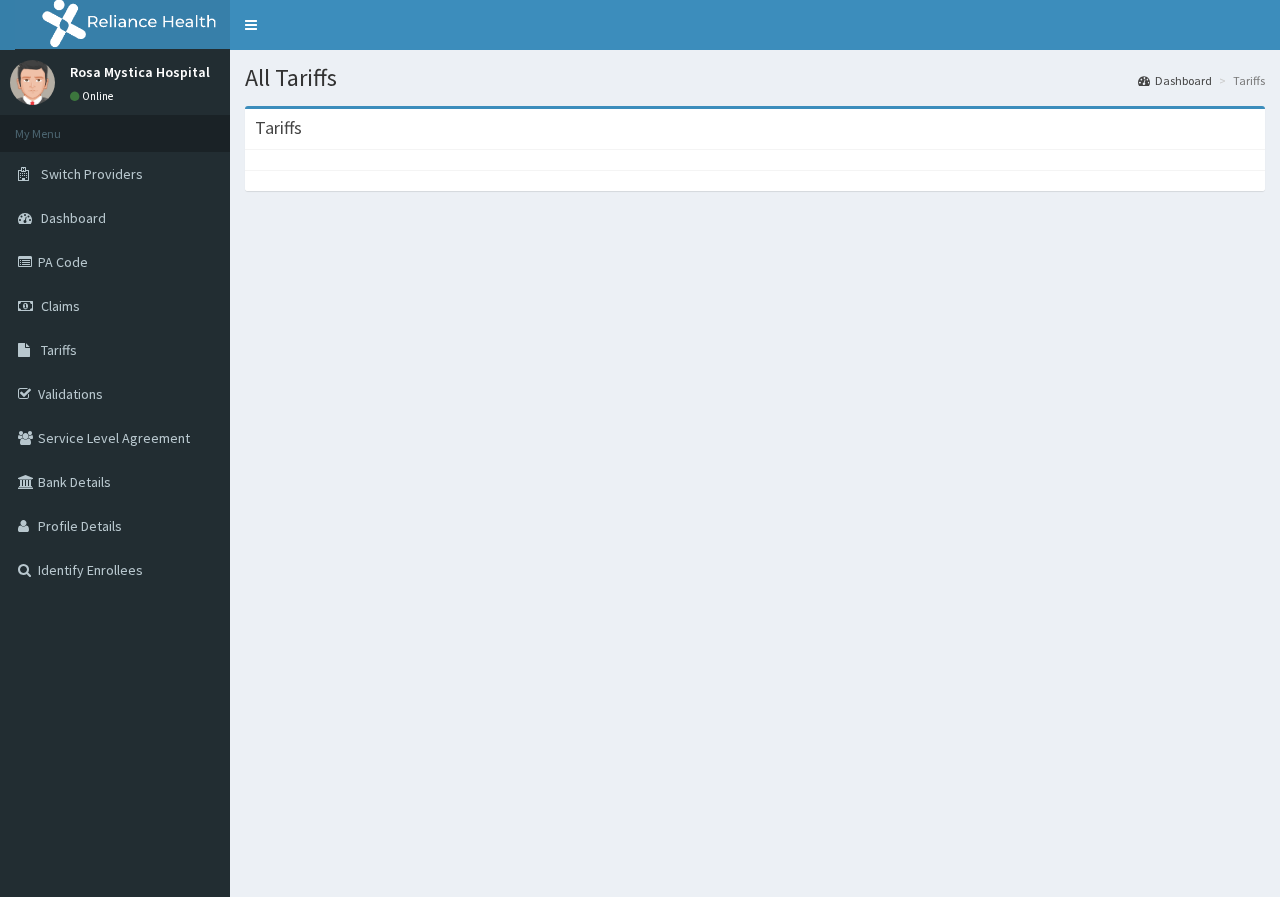 scroll, scrollTop: 0, scrollLeft: 0, axis: both 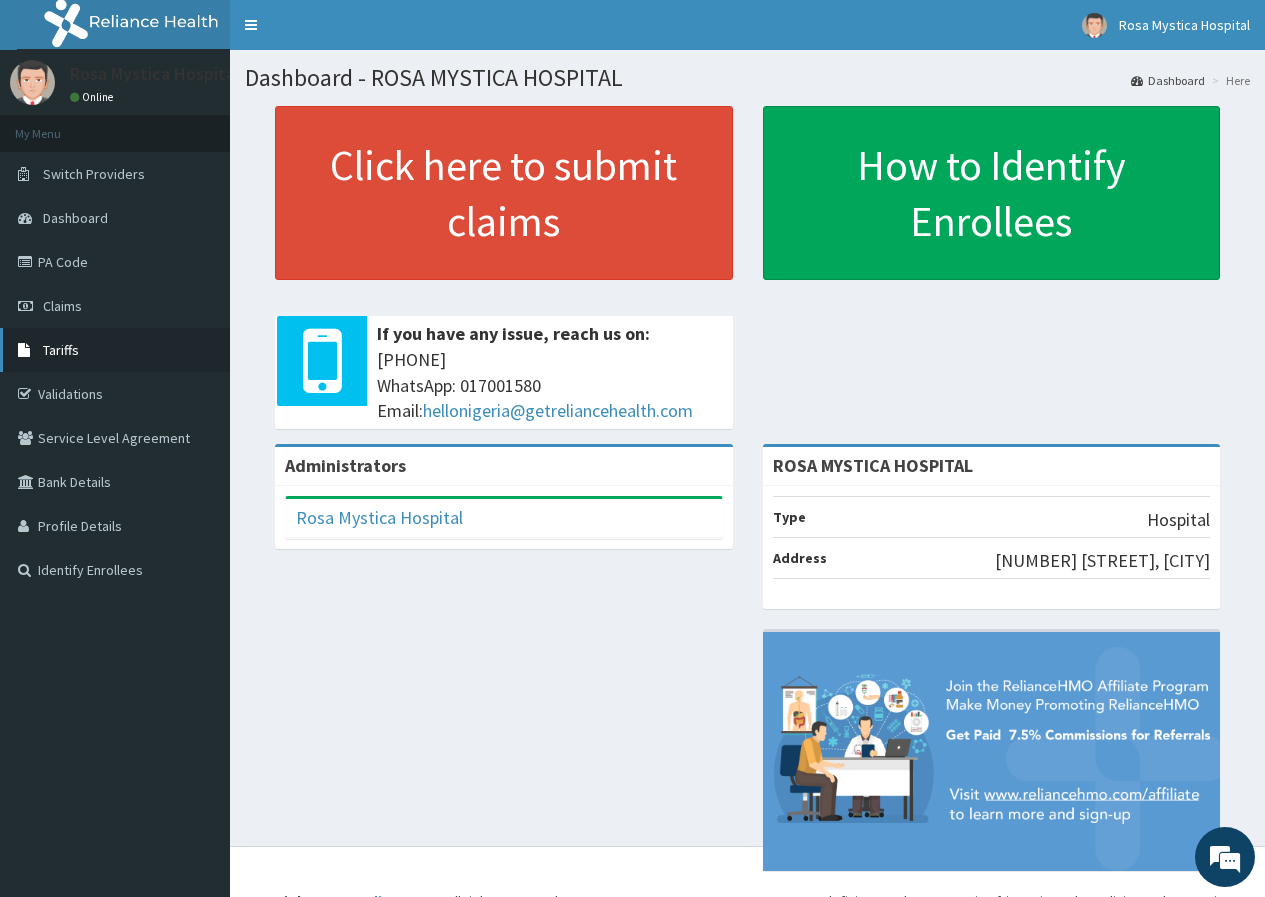 click on "Tariffs" at bounding box center (61, 350) 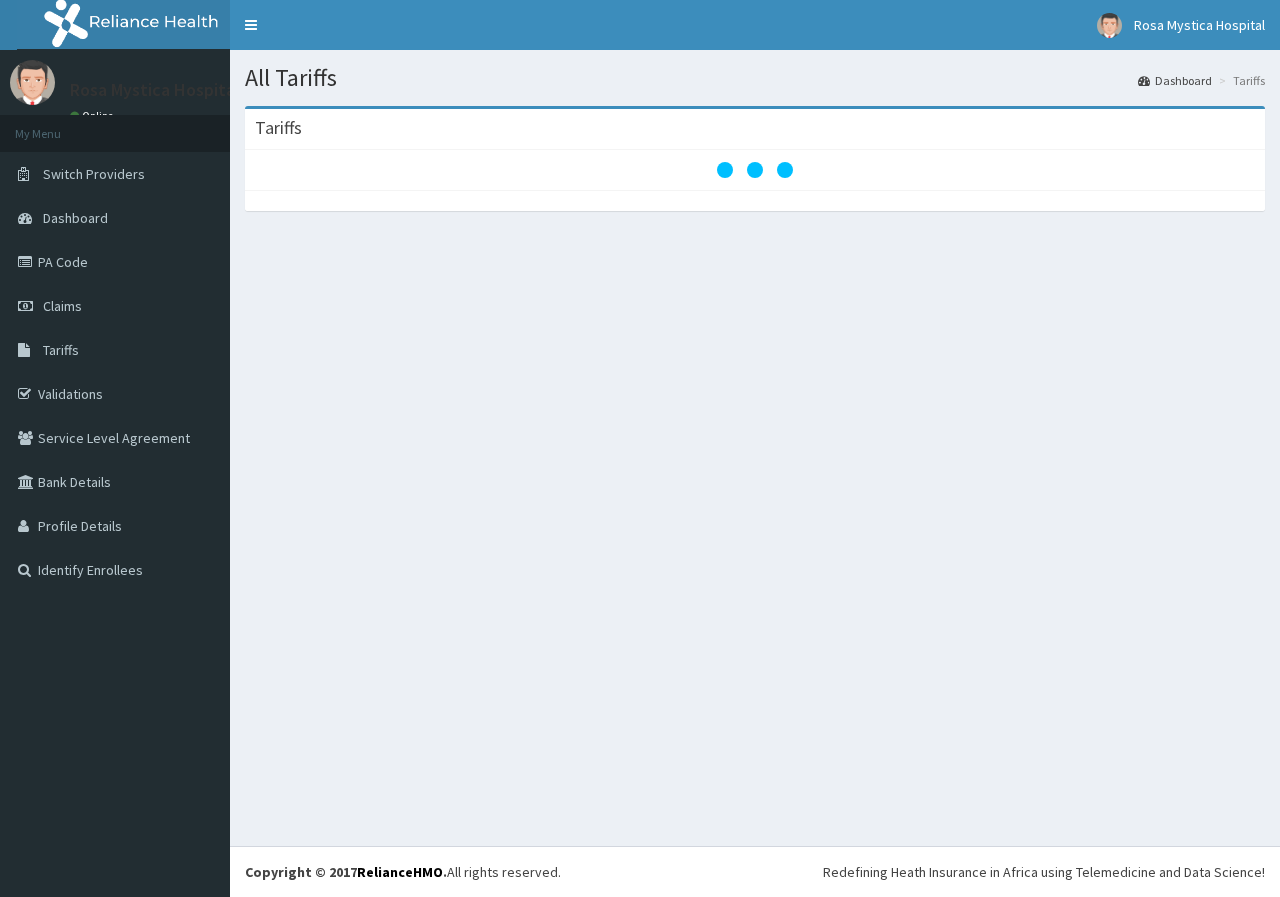 scroll, scrollTop: 0, scrollLeft: 0, axis: both 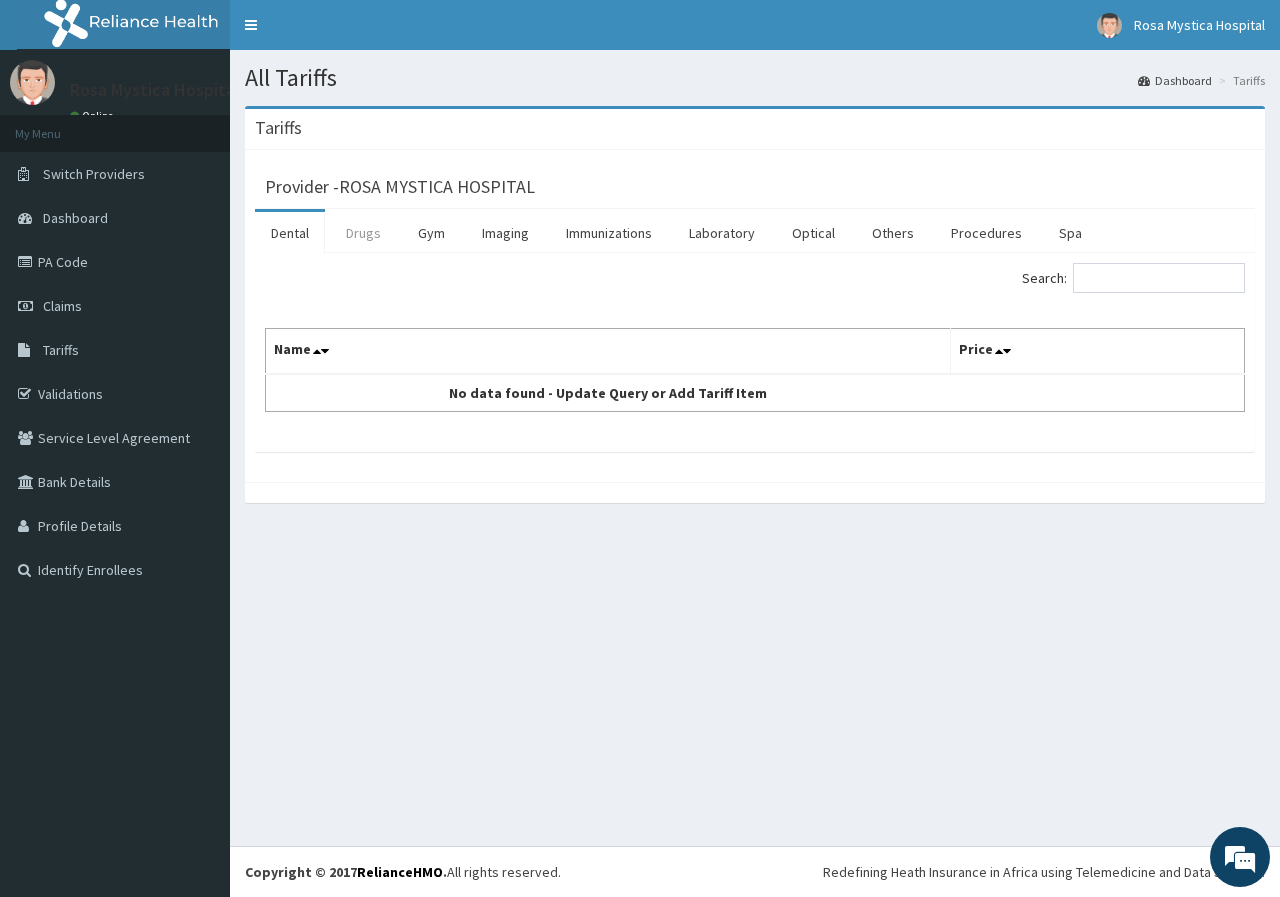 click on "Drugs" at bounding box center [363, 233] 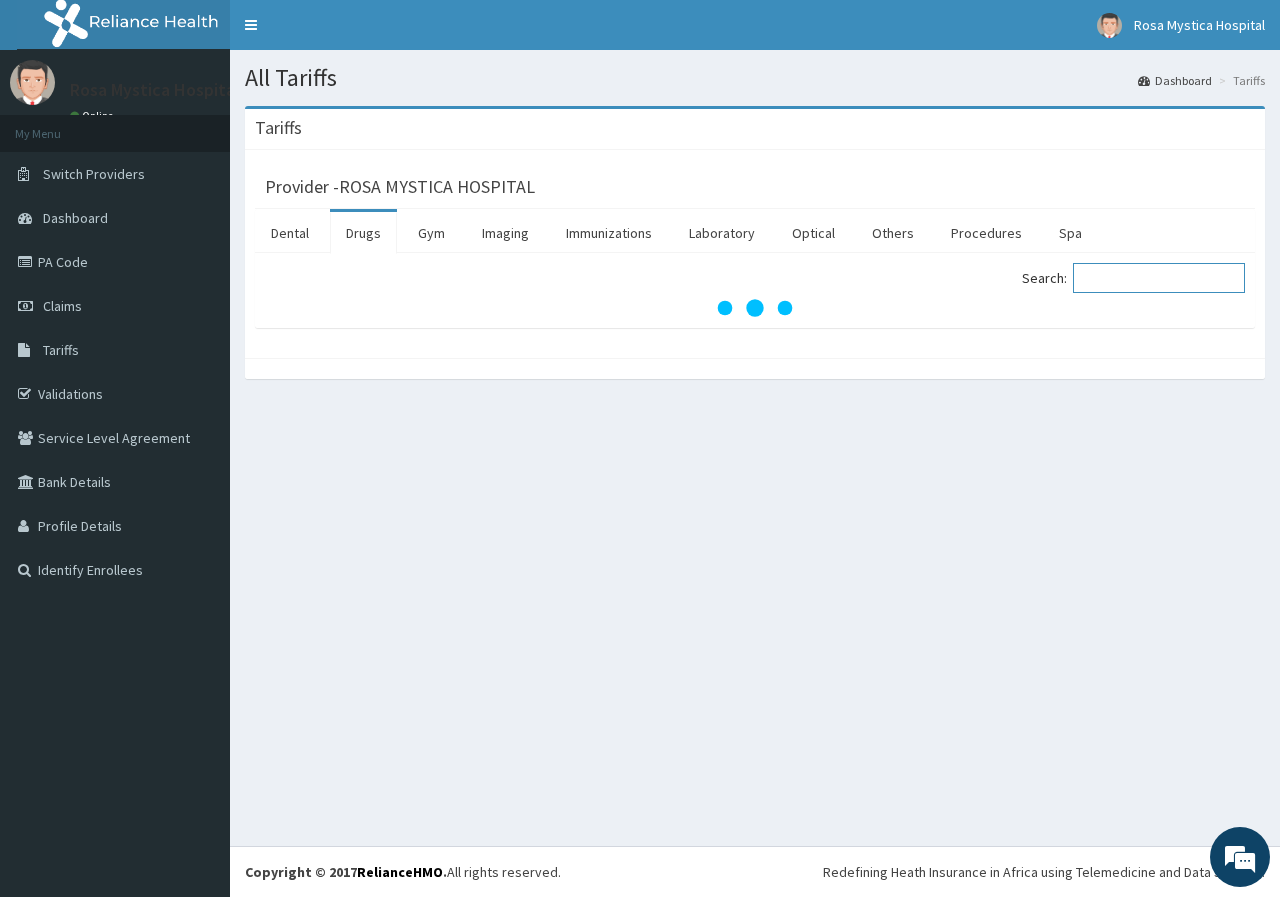 click on "Search:" at bounding box center (1159, 278) 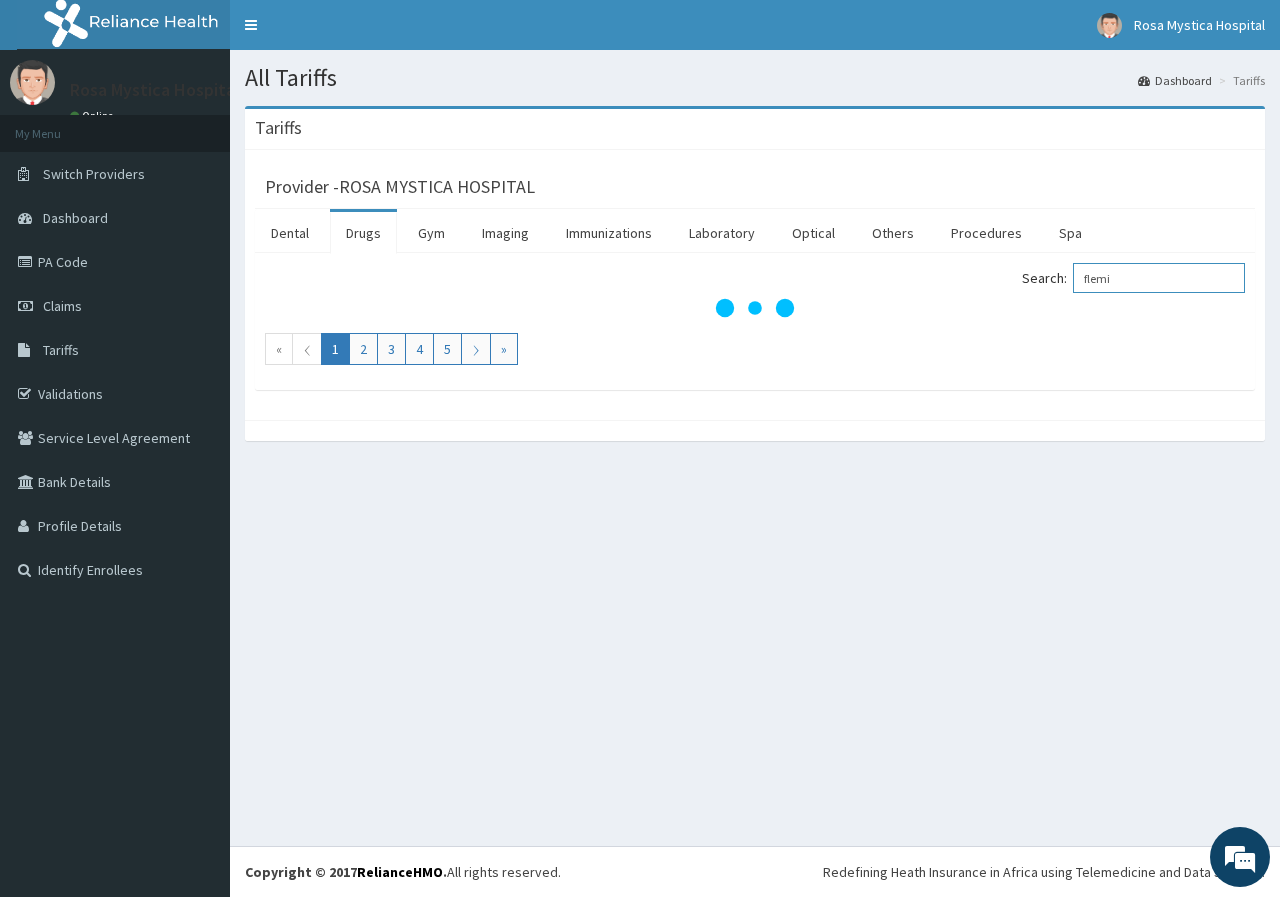 scroll, scrollTop: 0, scrollLeft: 0, axis: both 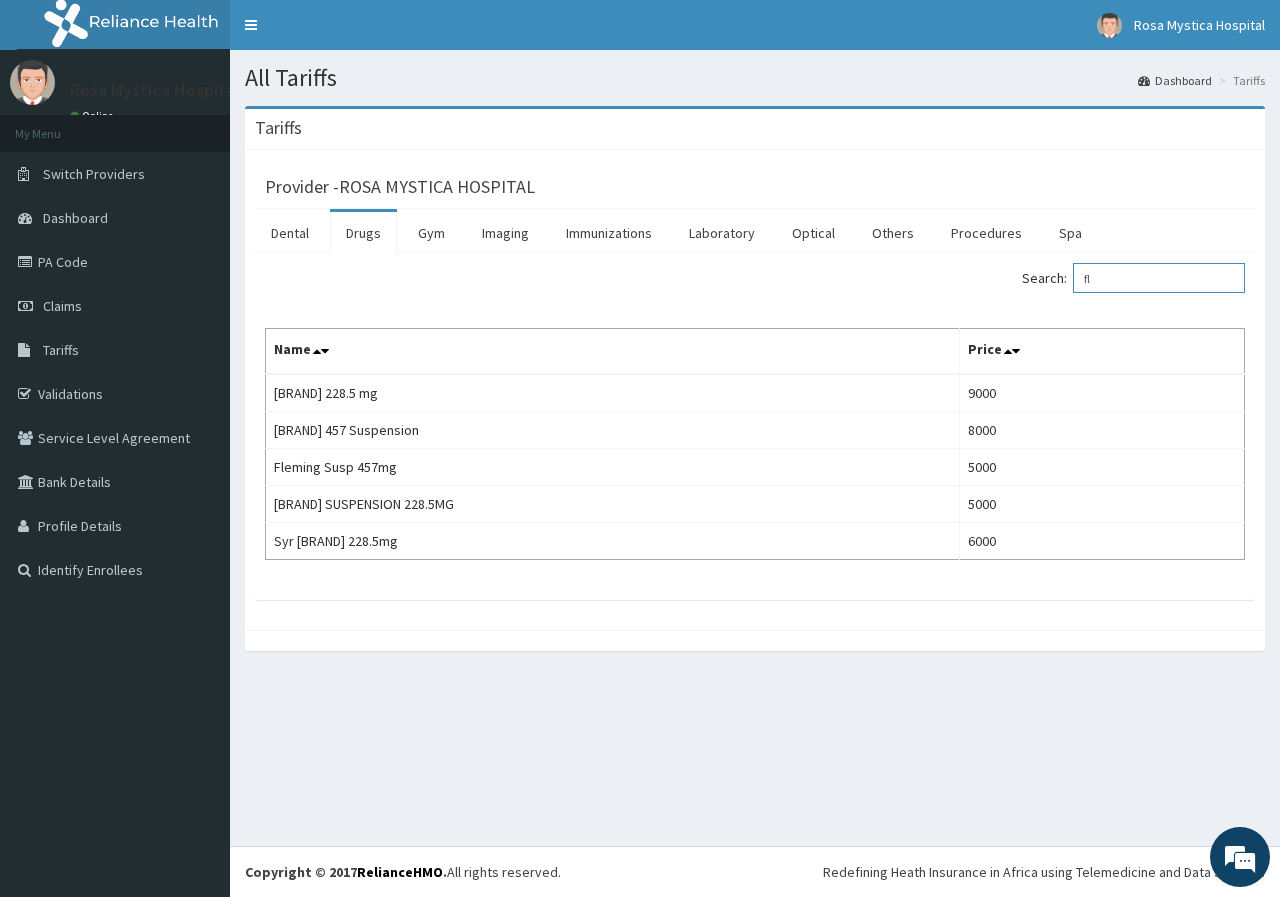 type on "f" 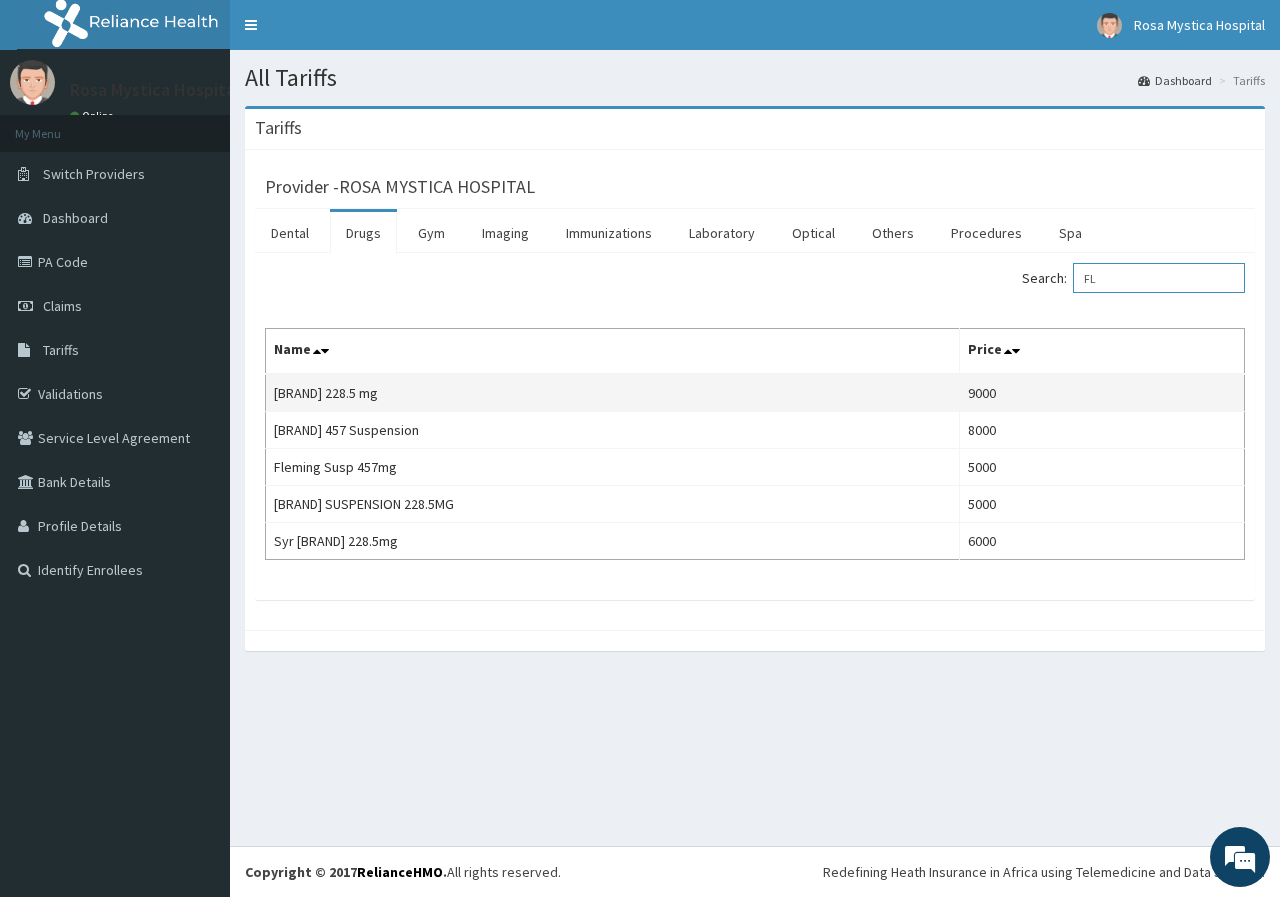type on "F" 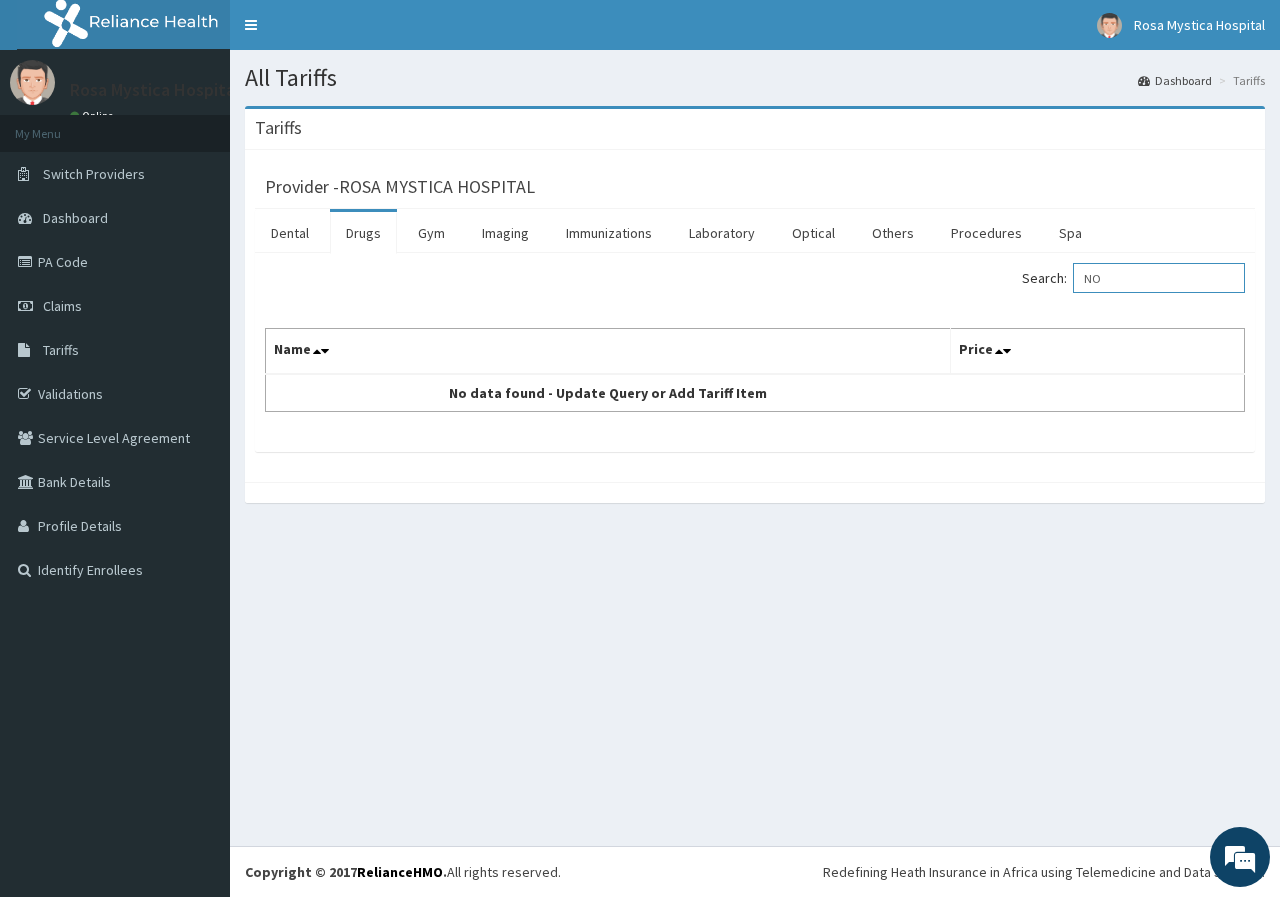 type on "N" 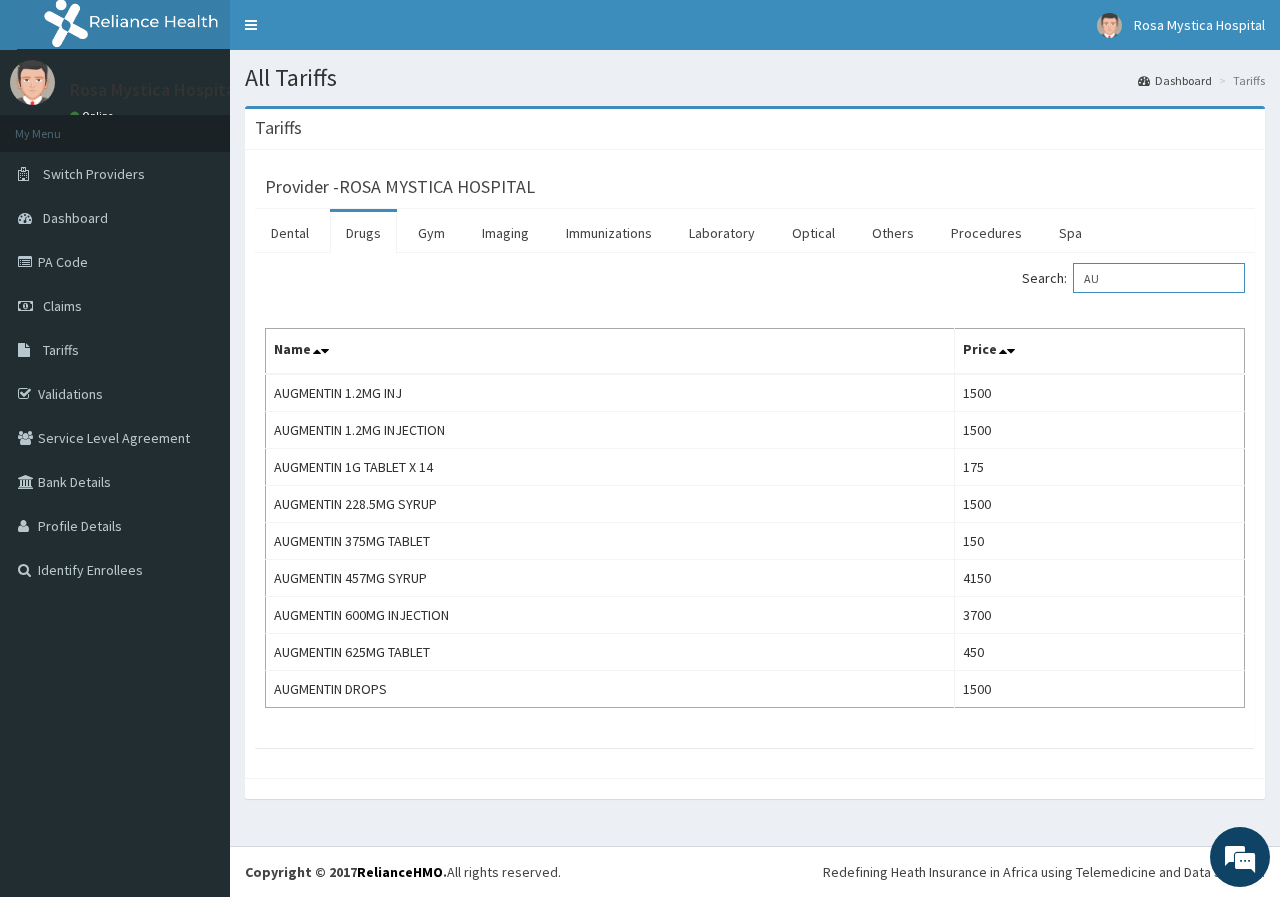 type on "A" 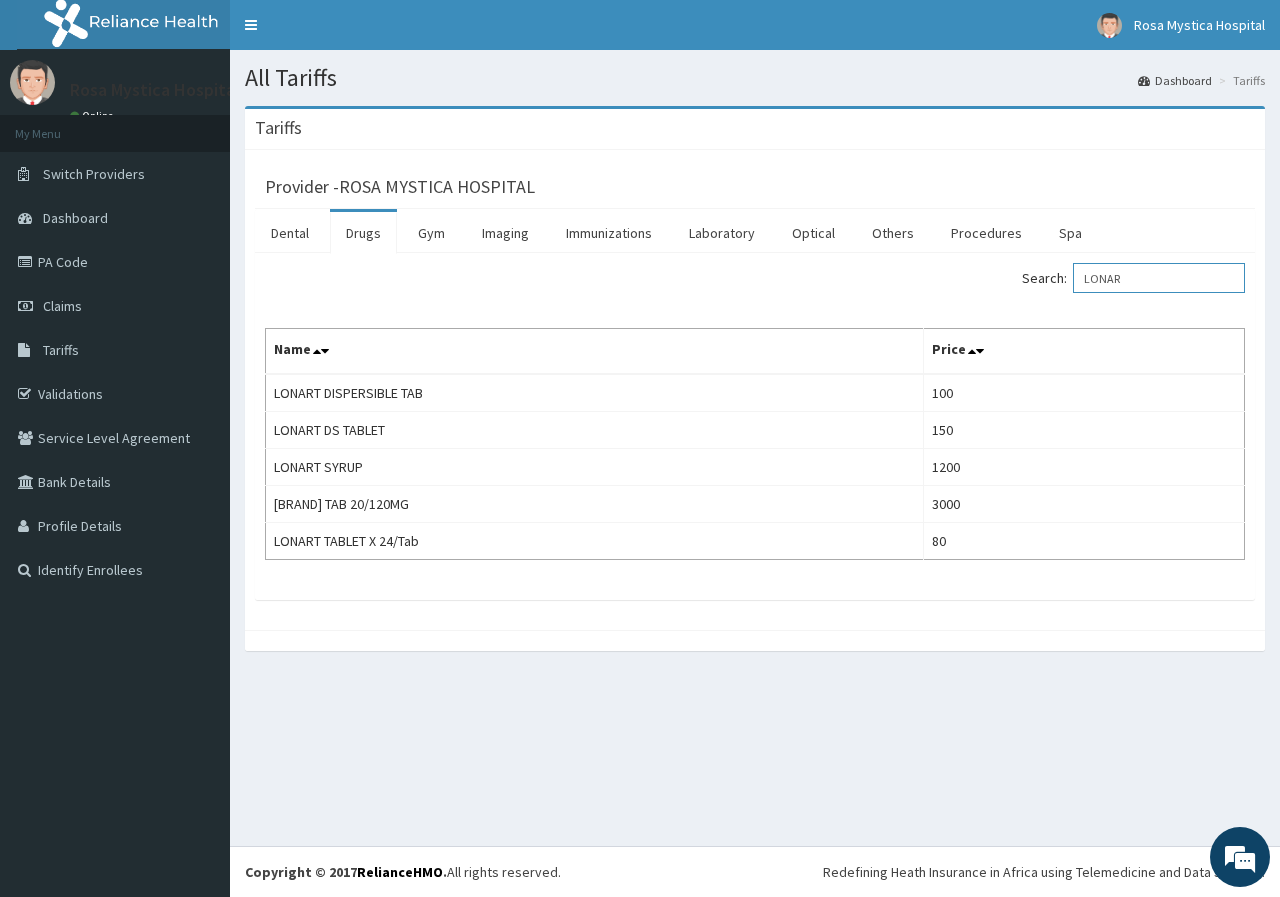 type on "LONAR" 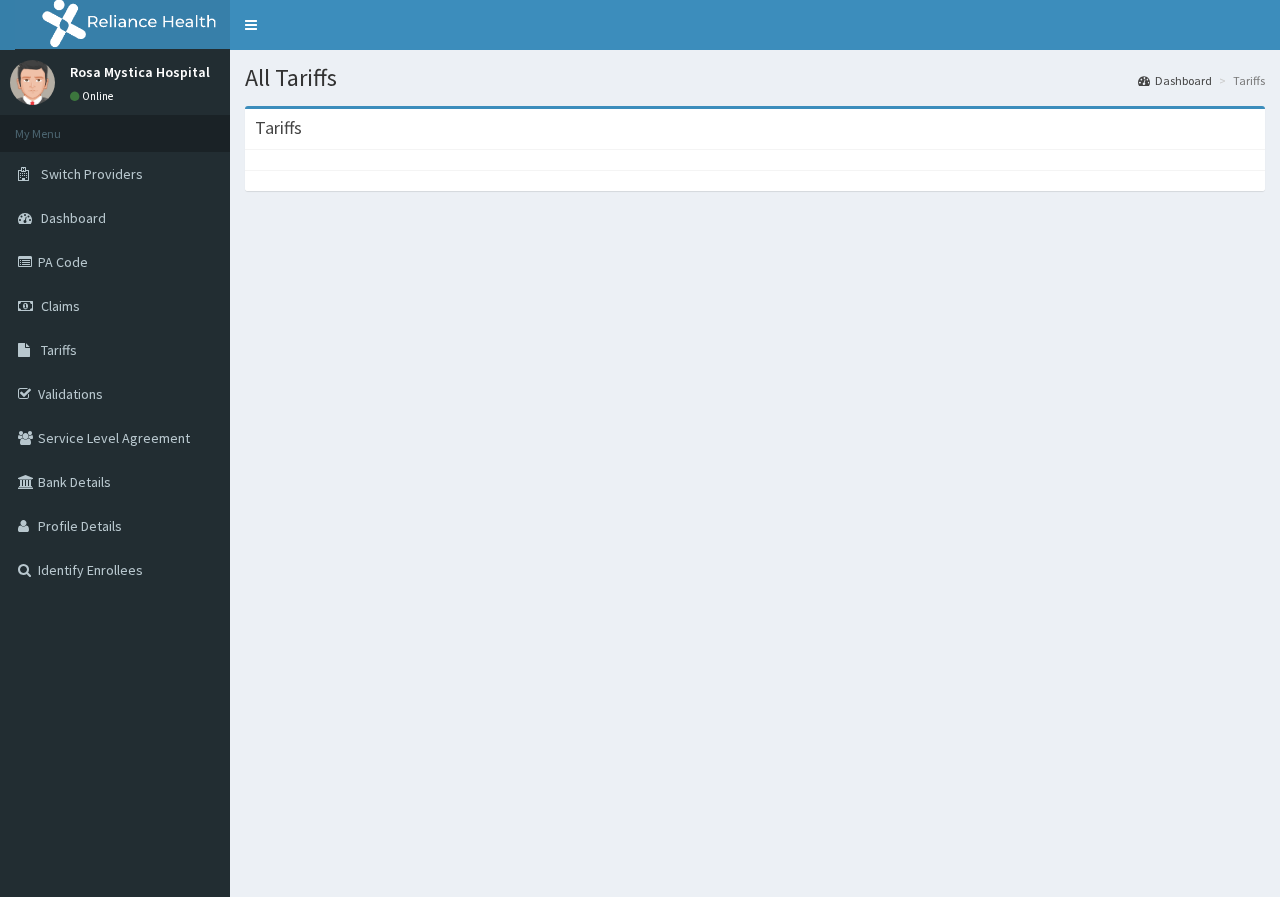 scroll, scrollTop: 0, scrollLeft: 0, axis: both 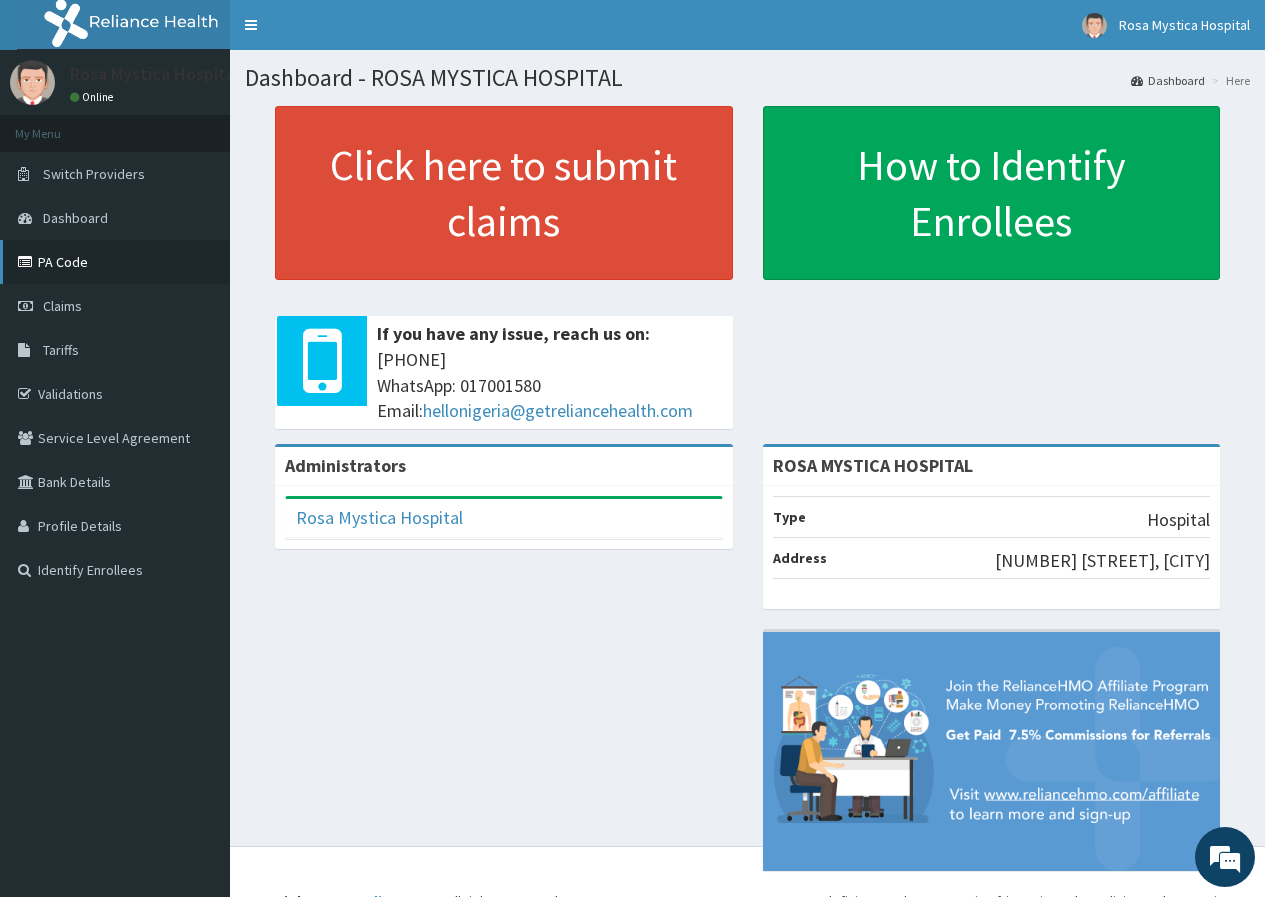 click on "PA Code" at bounding box center (115, 262) 